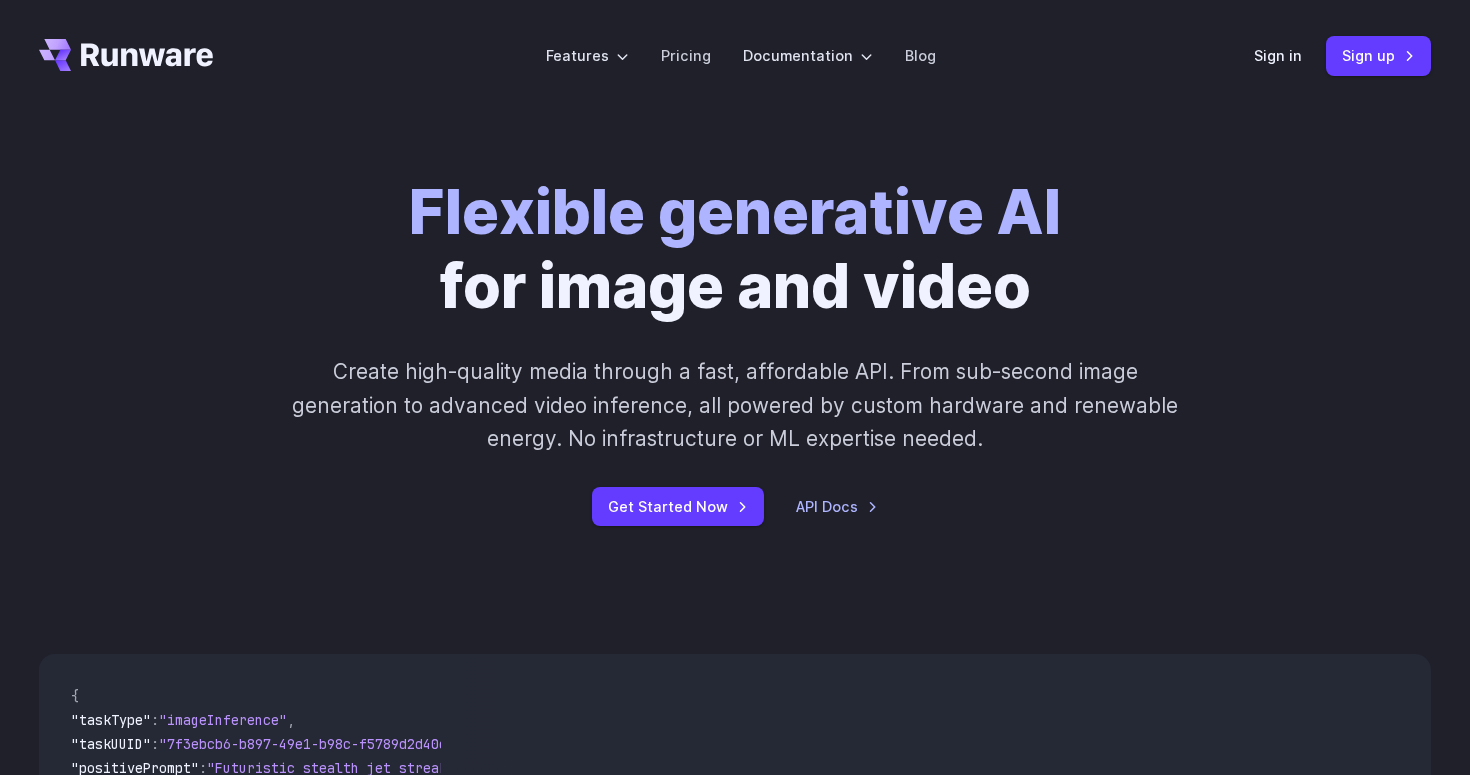 scroll, scrollTop: 0, scrollLeft: 0, axis: both 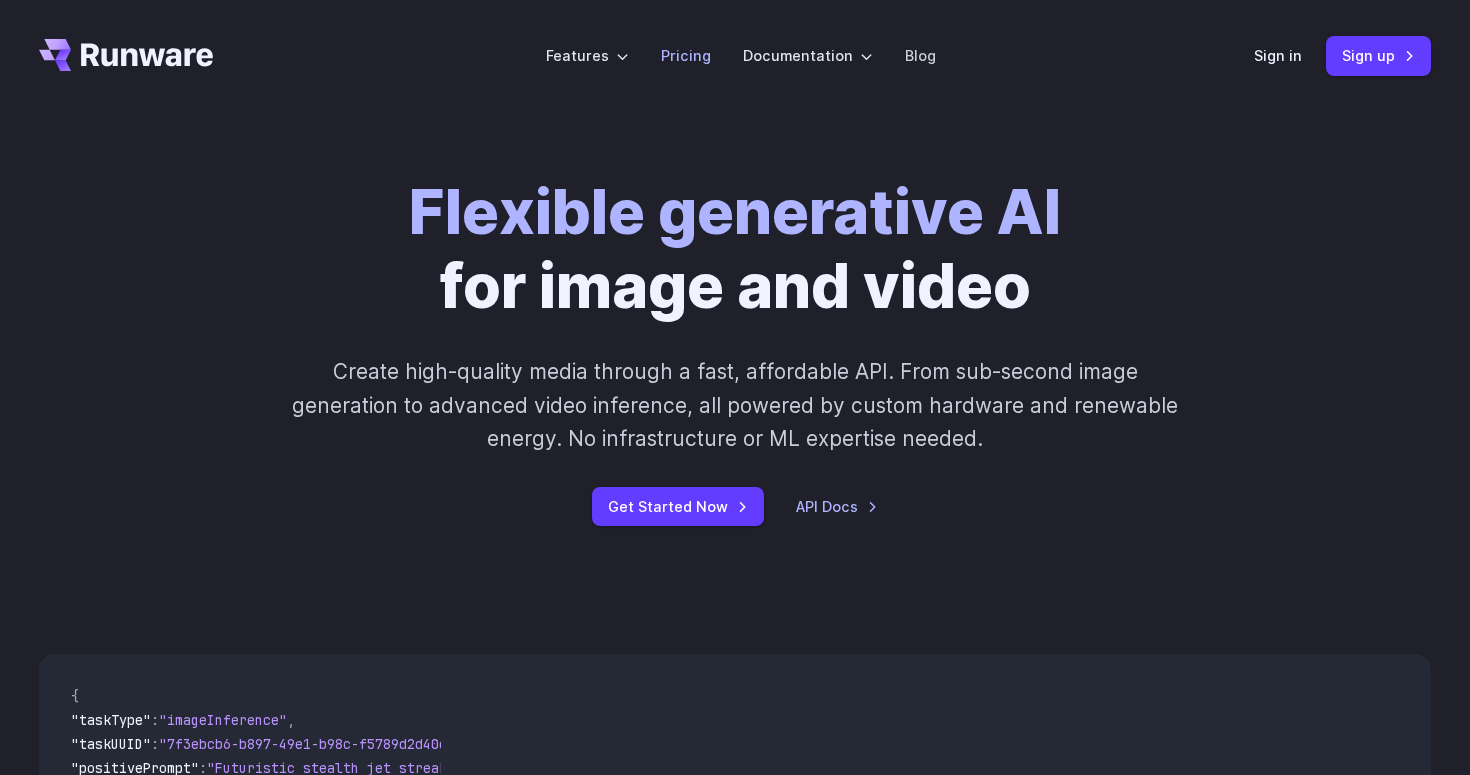 click on "Pricing" at bounding box center (686, 55) 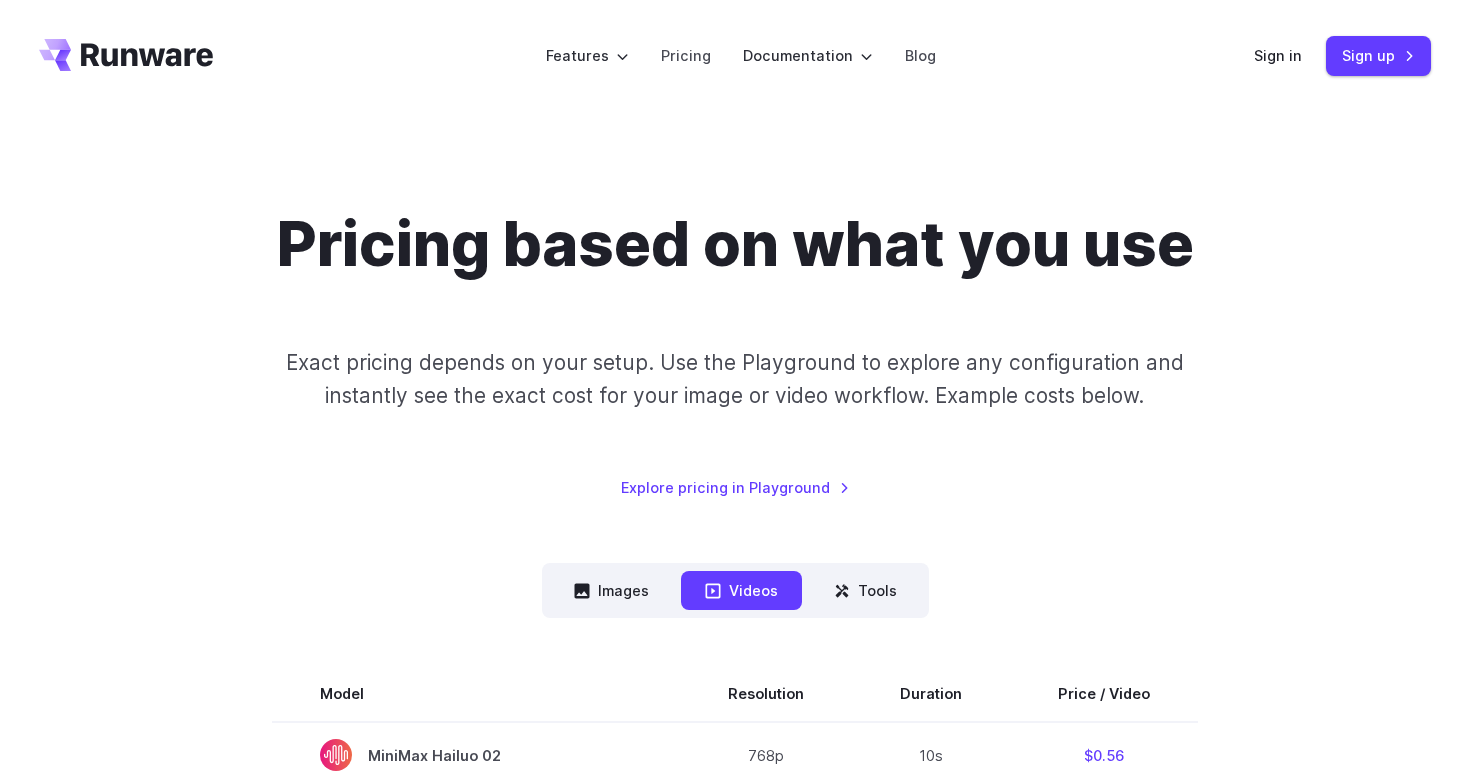 scroll, scrollTop: 0, scrollLeft: 0, axis: both 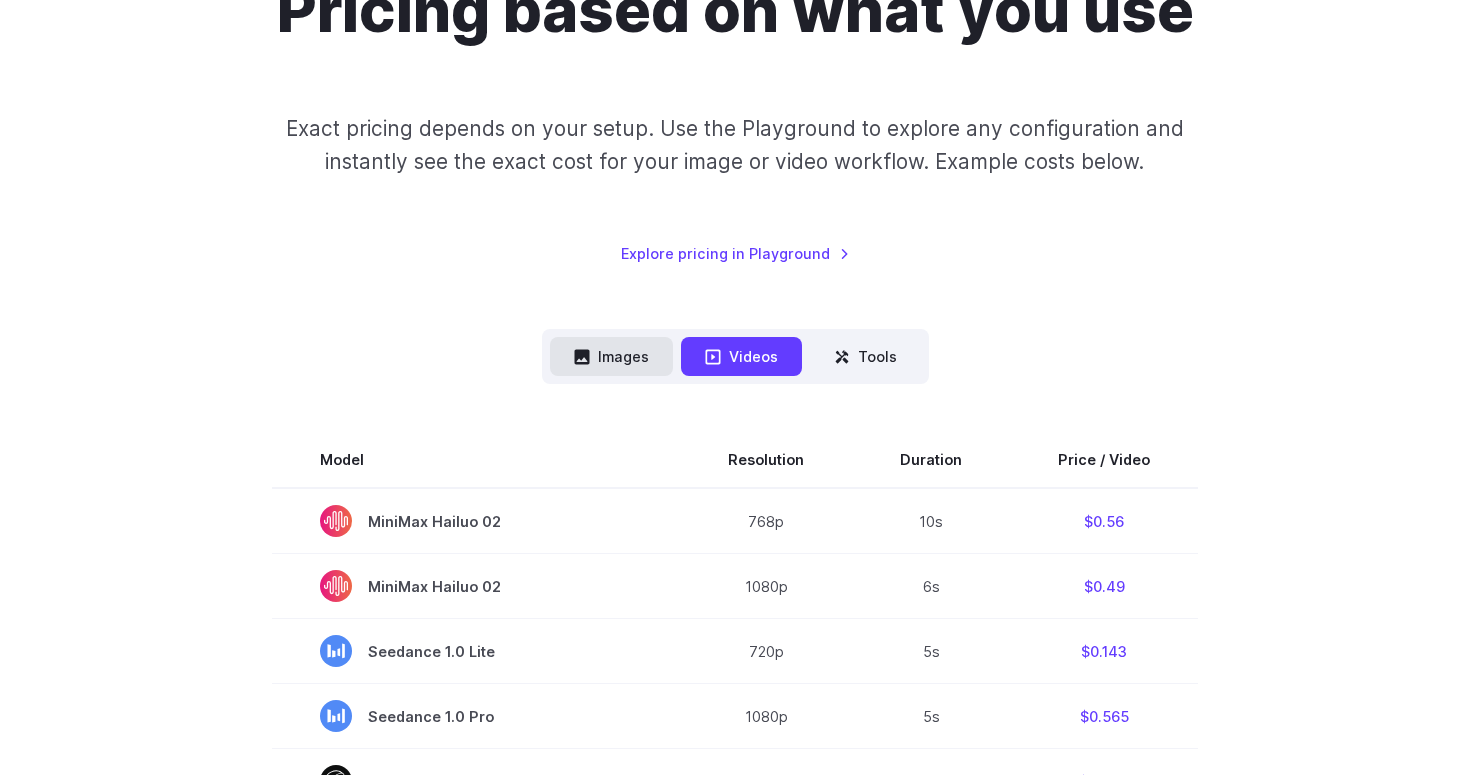 click on "Images" at bounding box center (611, 356) 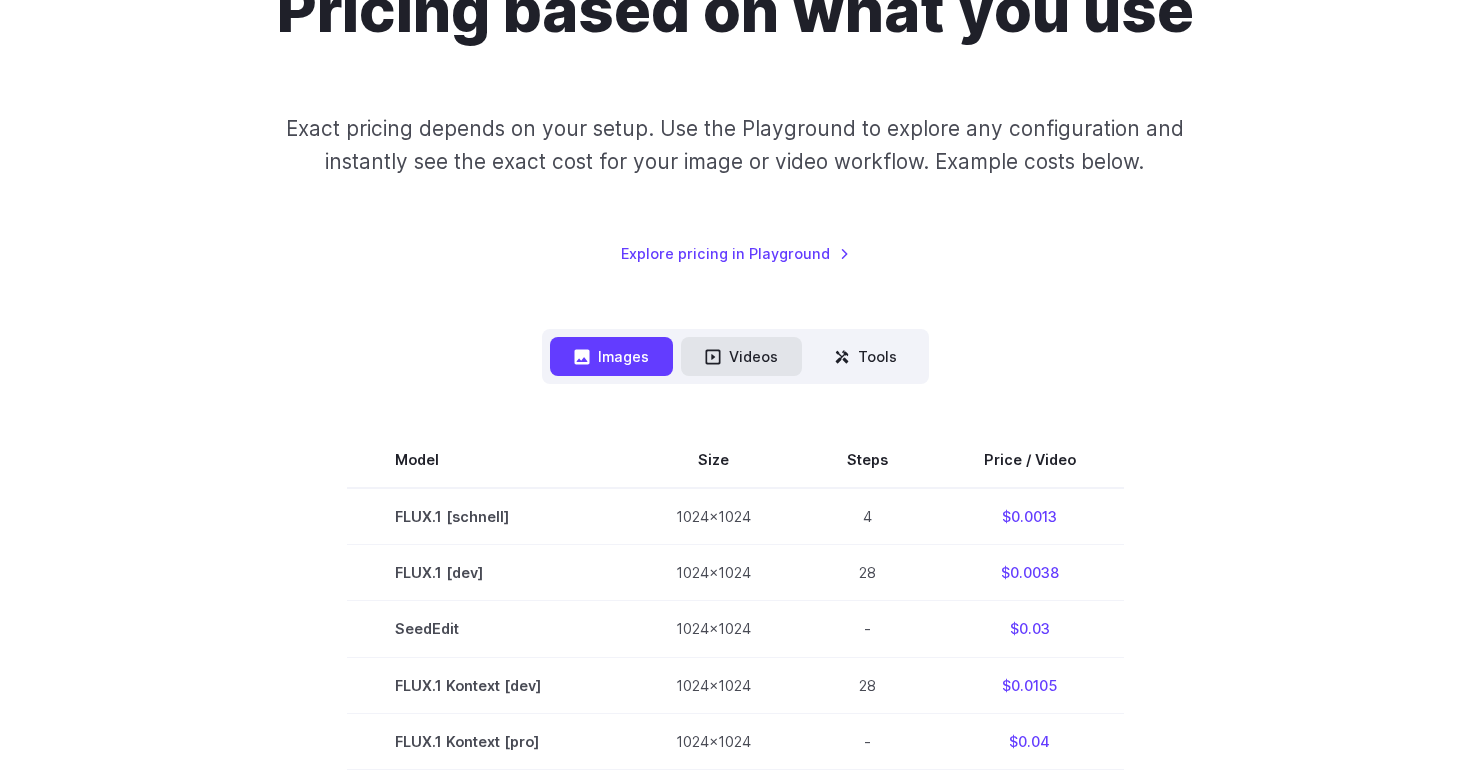 click on "Videos" at bounding box center [741, 356] 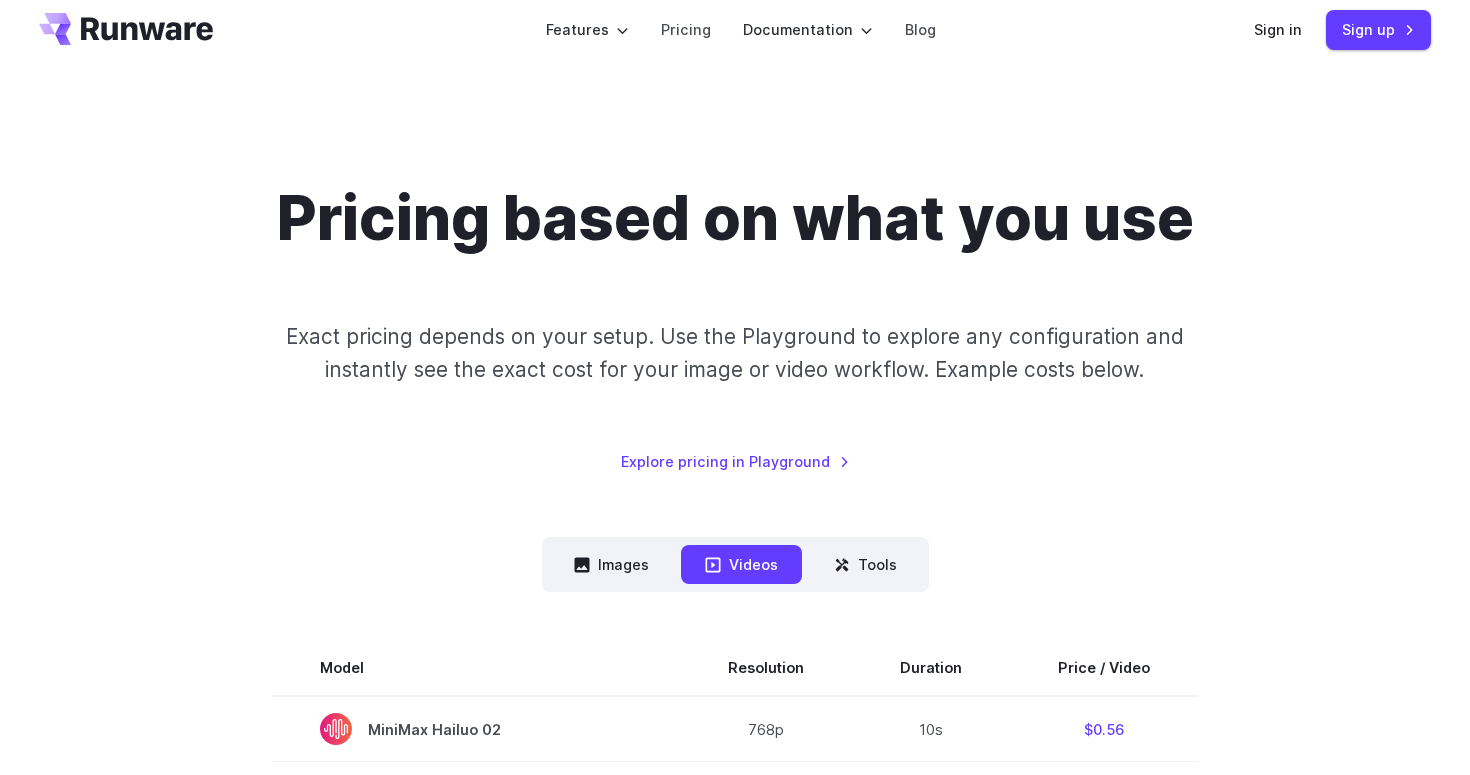 scroll, scrollTop: 0, scrollLeft: 0, axis: both 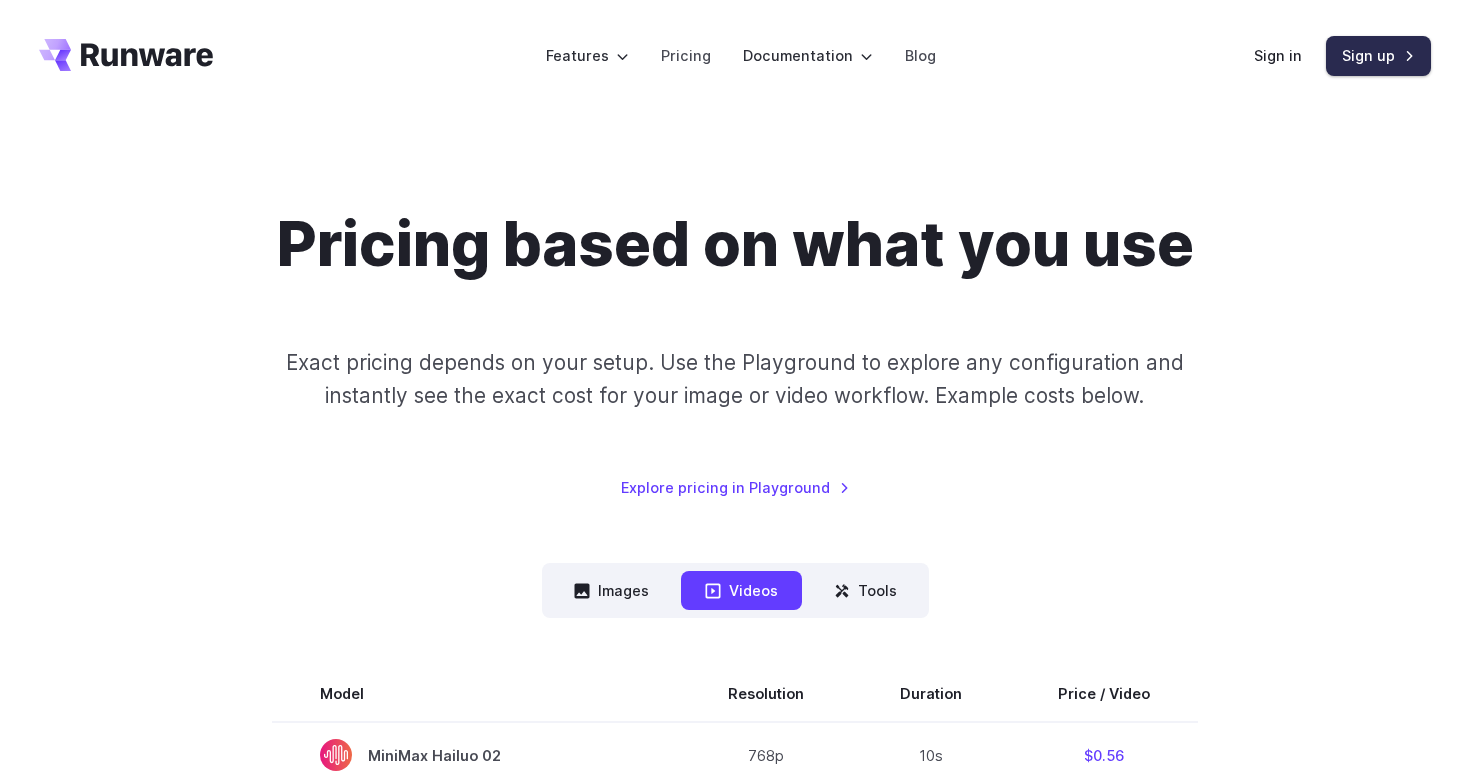 click on "Sign up" at bounding box center (1378, 55) 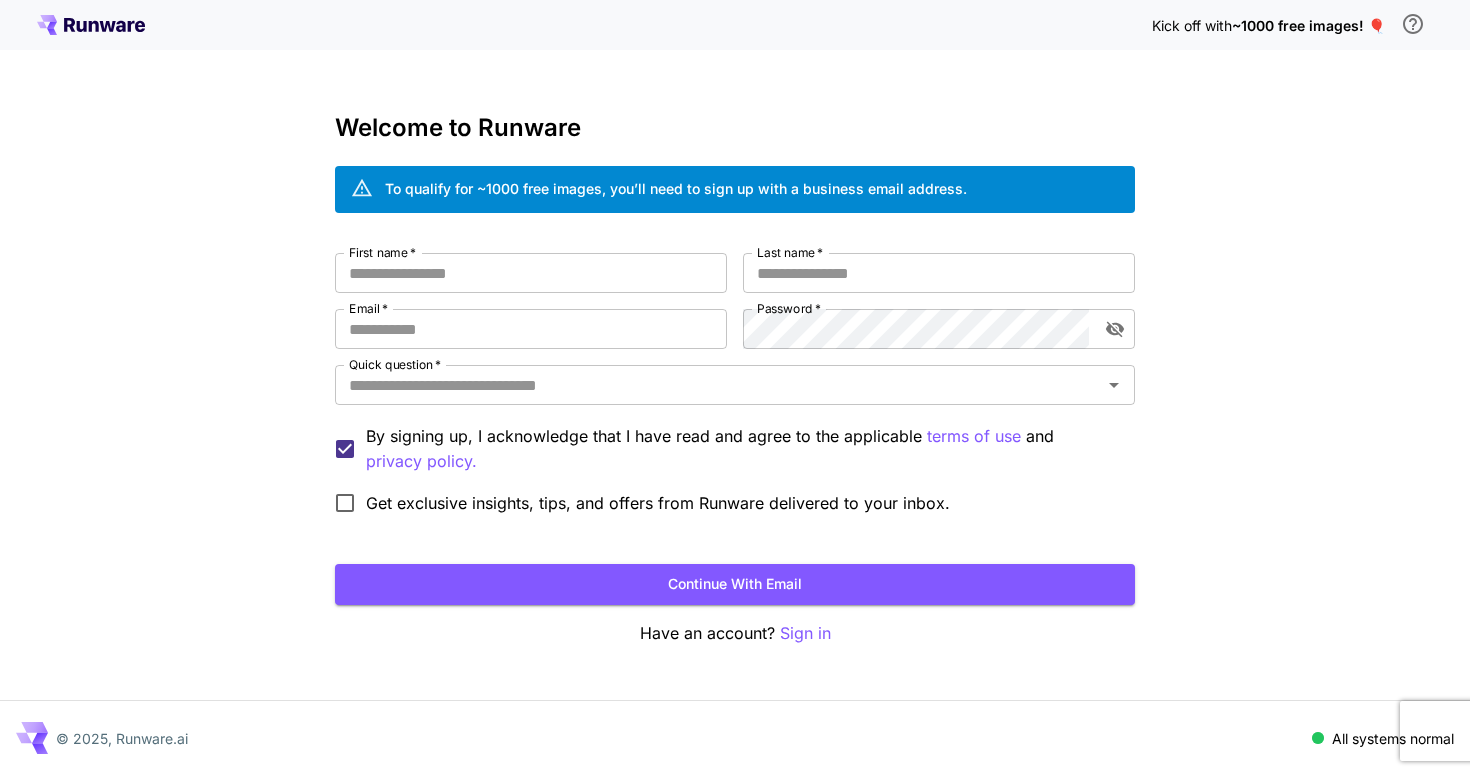 scroll, scrollTop: 0, scrollLeft: 0, axis: both 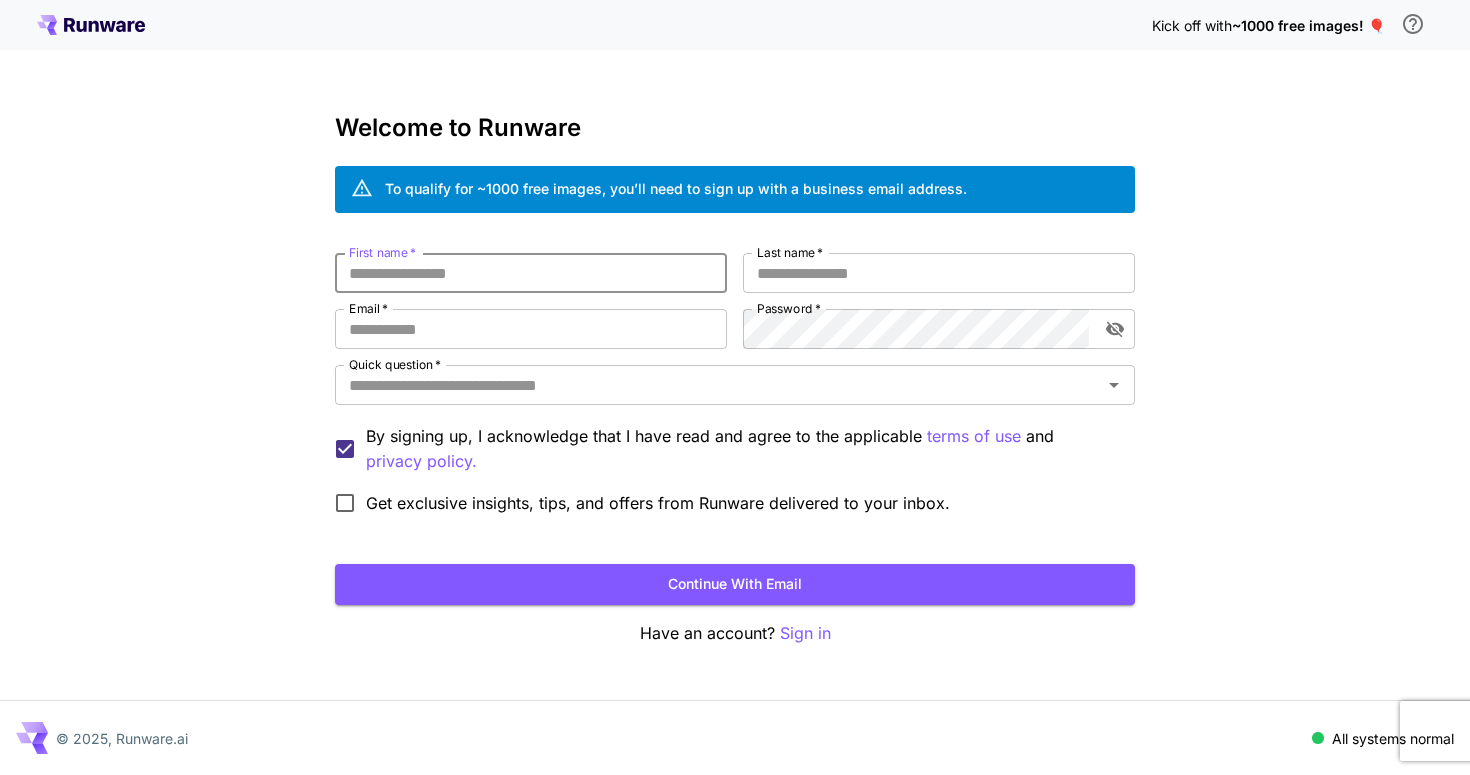 click on "First name   *" at bounding box center (531, 273) 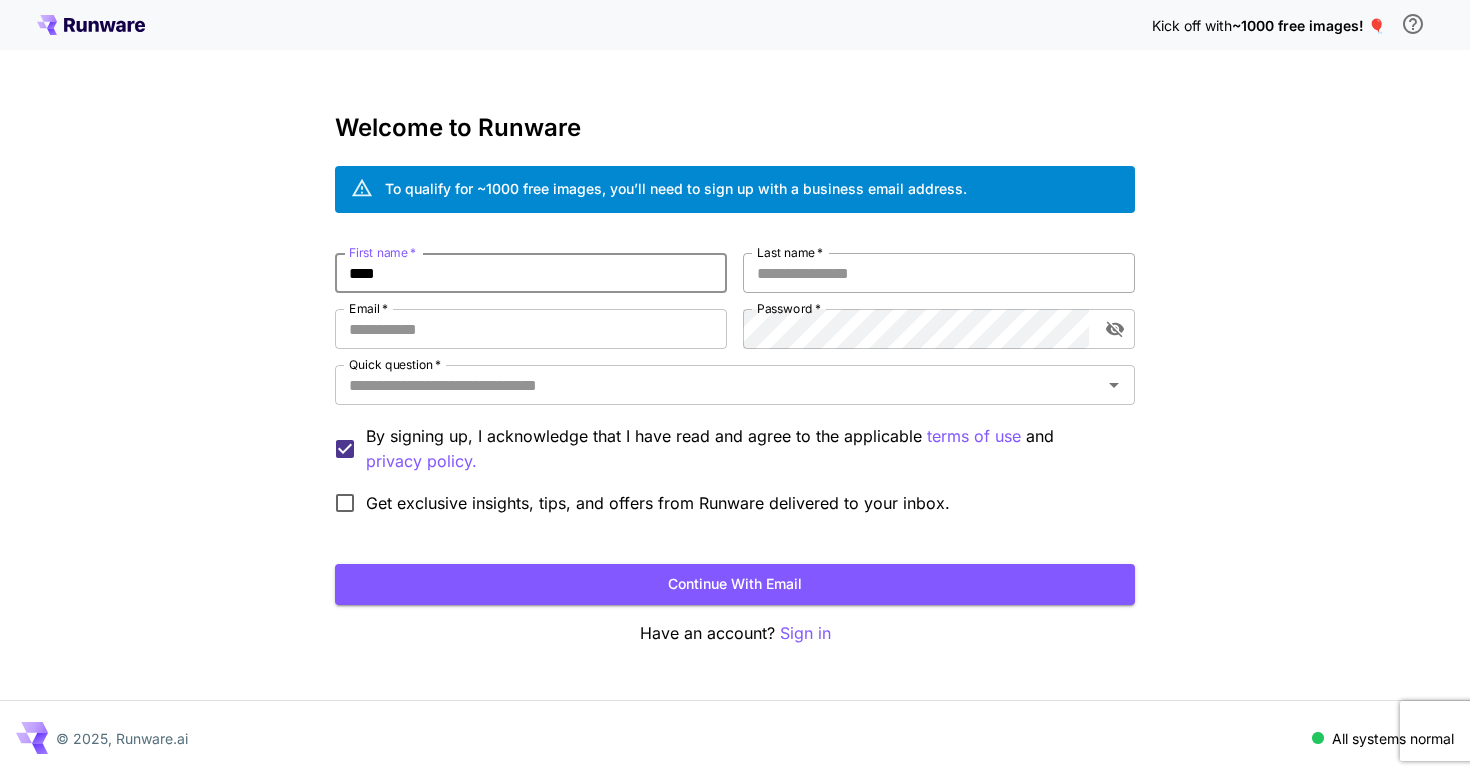 type on "****" 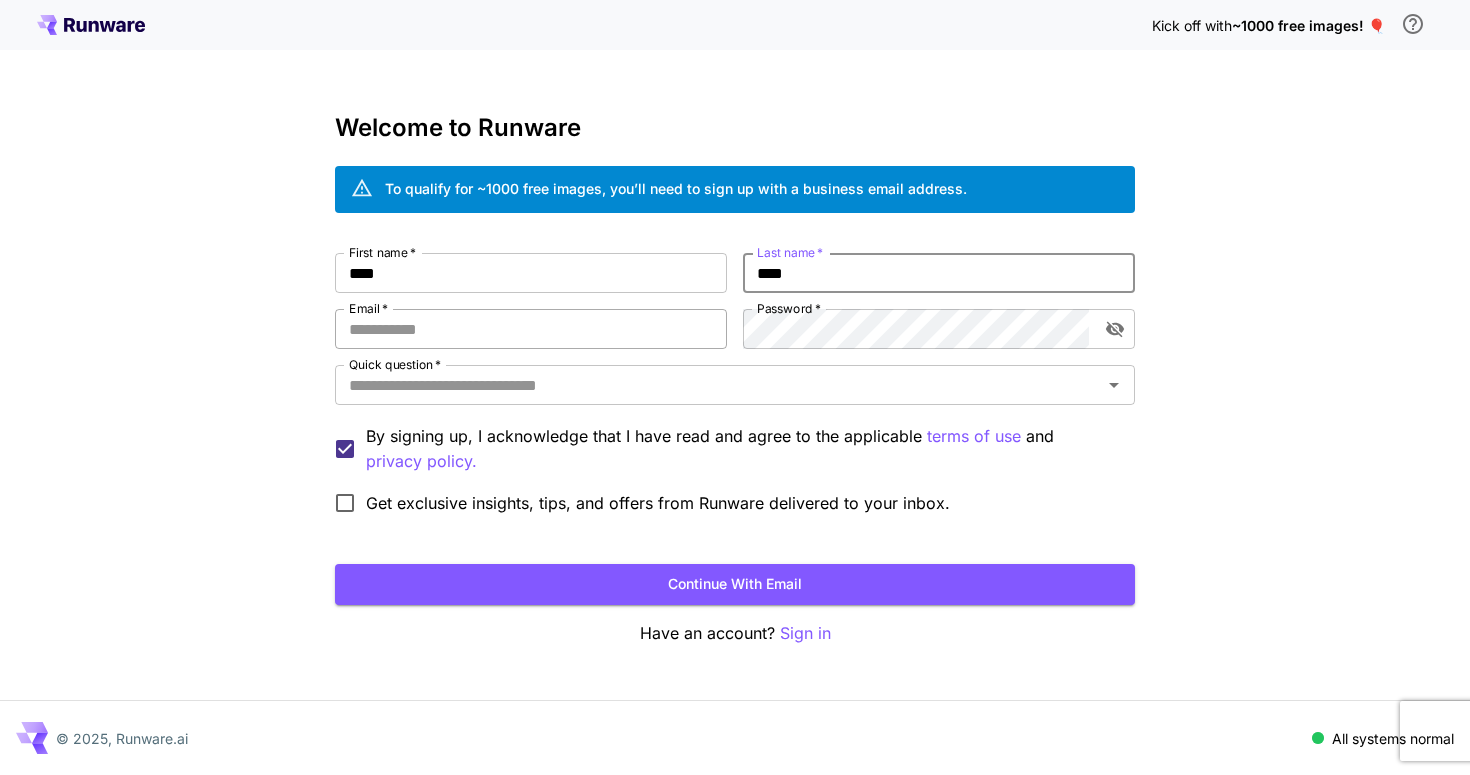 type on "****" 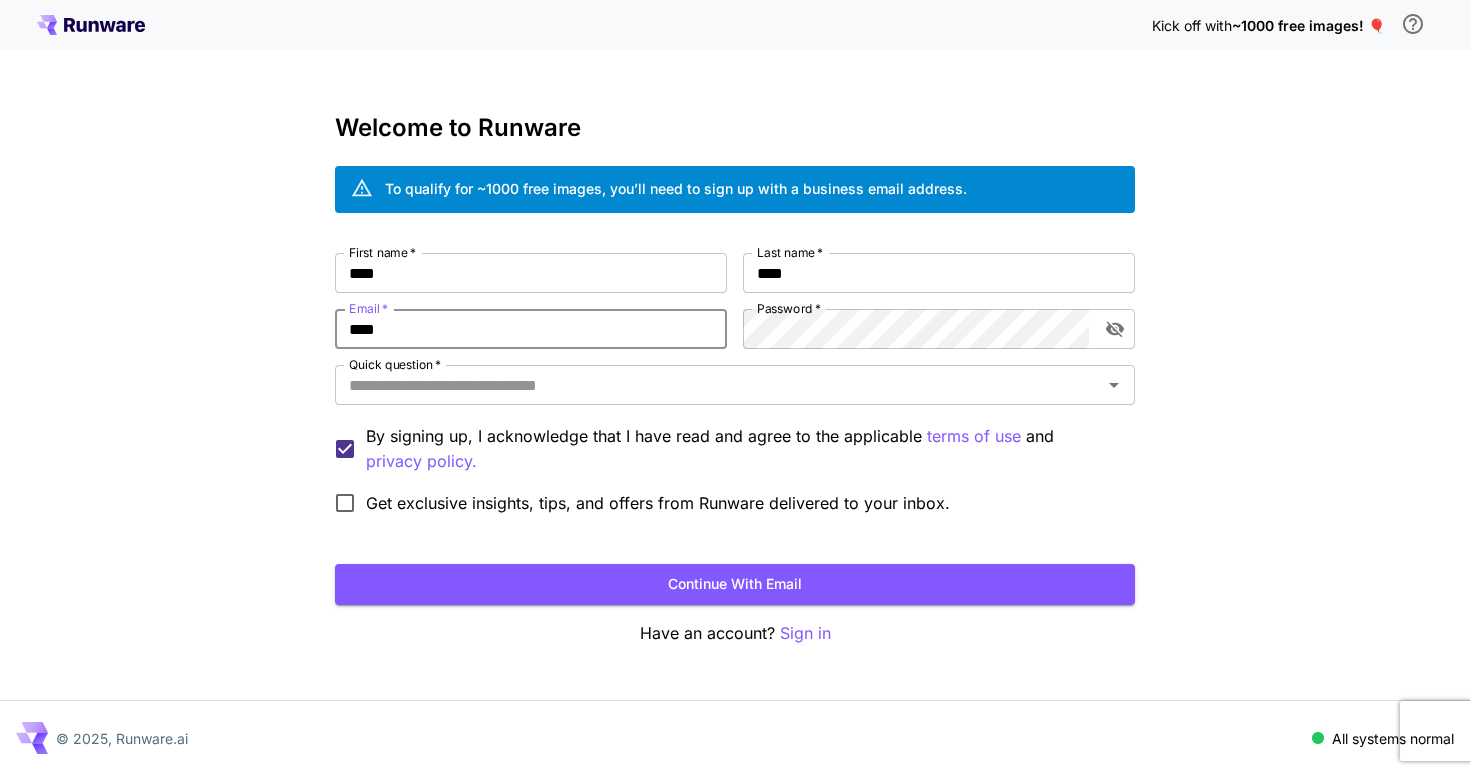 type on "**********" 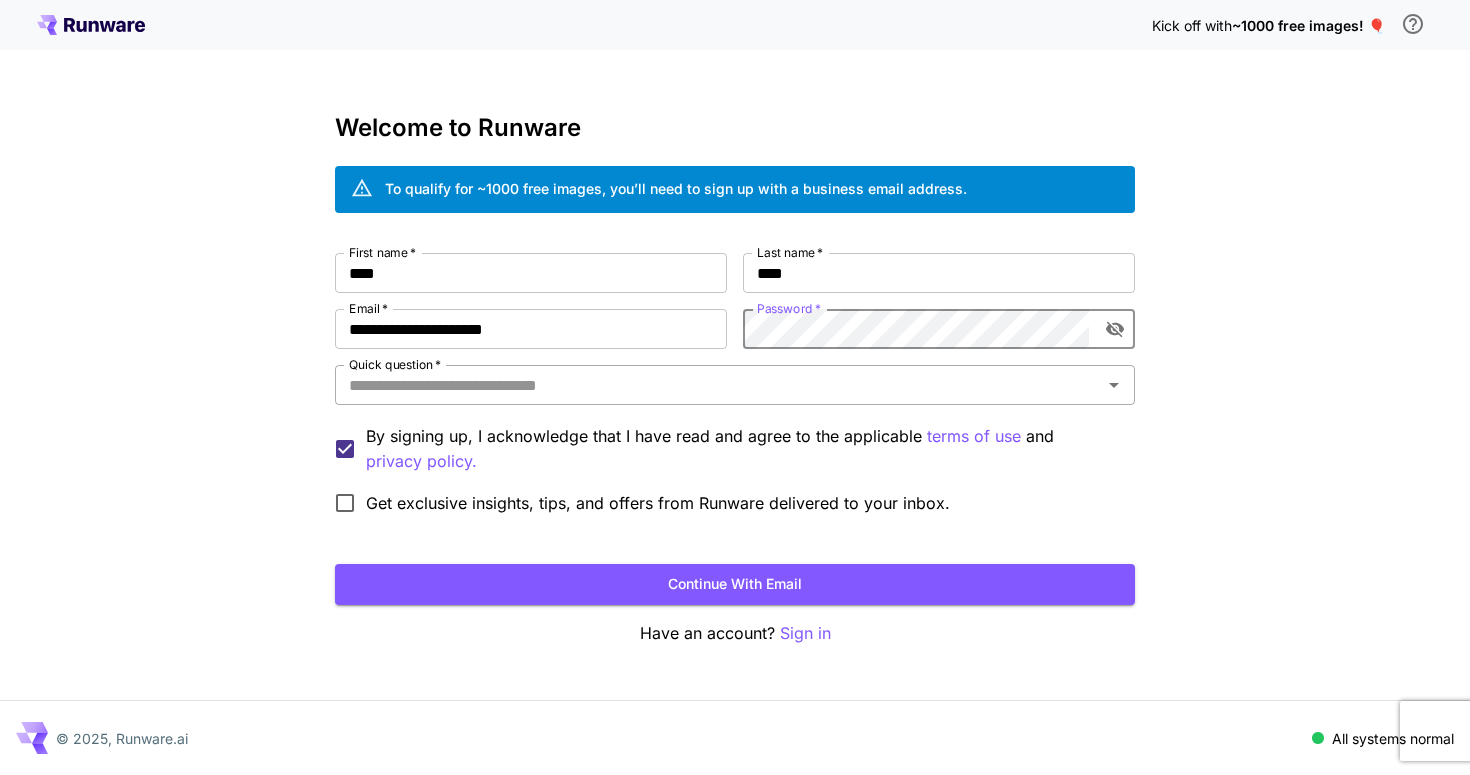 click on "Quick question   *" at bounding box center [718, 385] 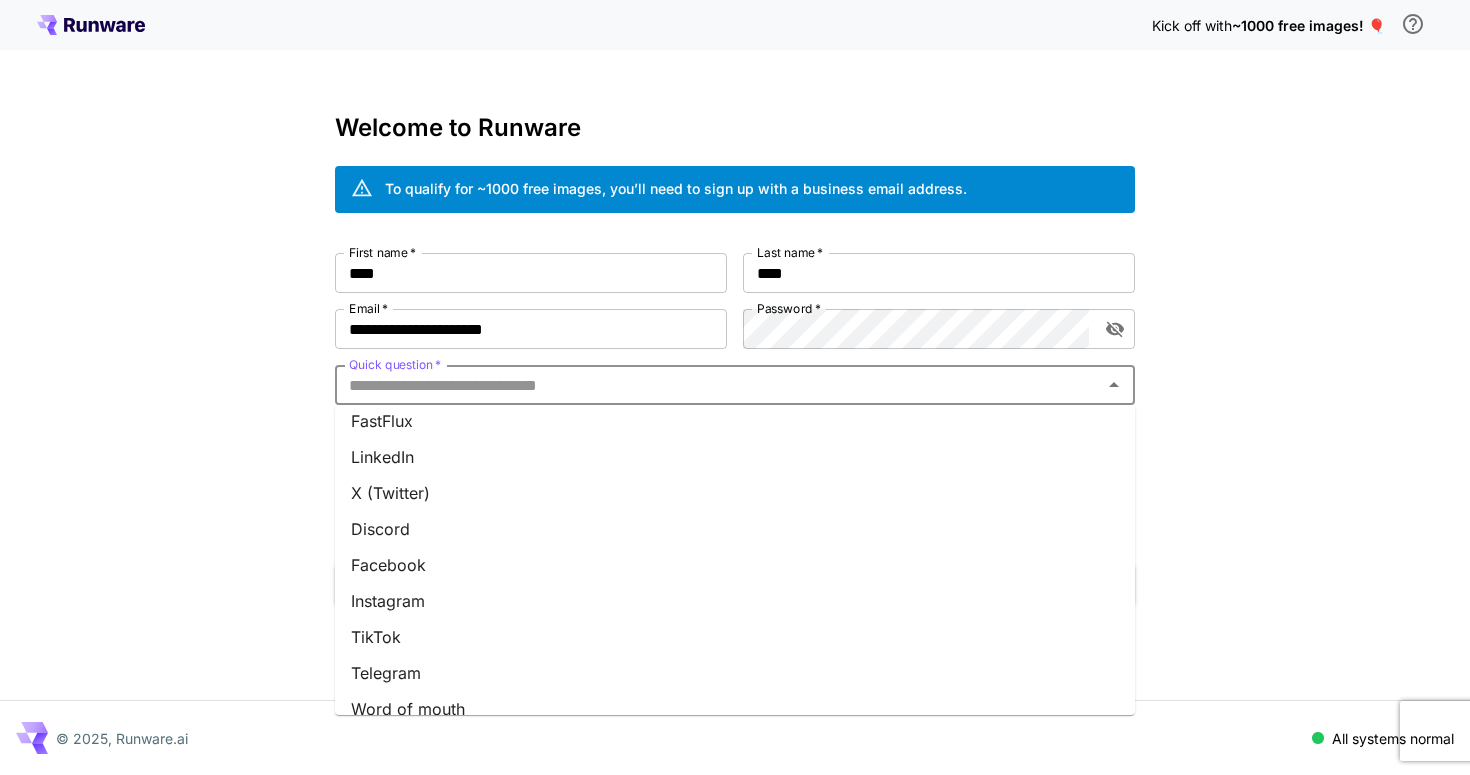 scroll, scrollTop: 246, scrollLeft: 0, axis: vertical 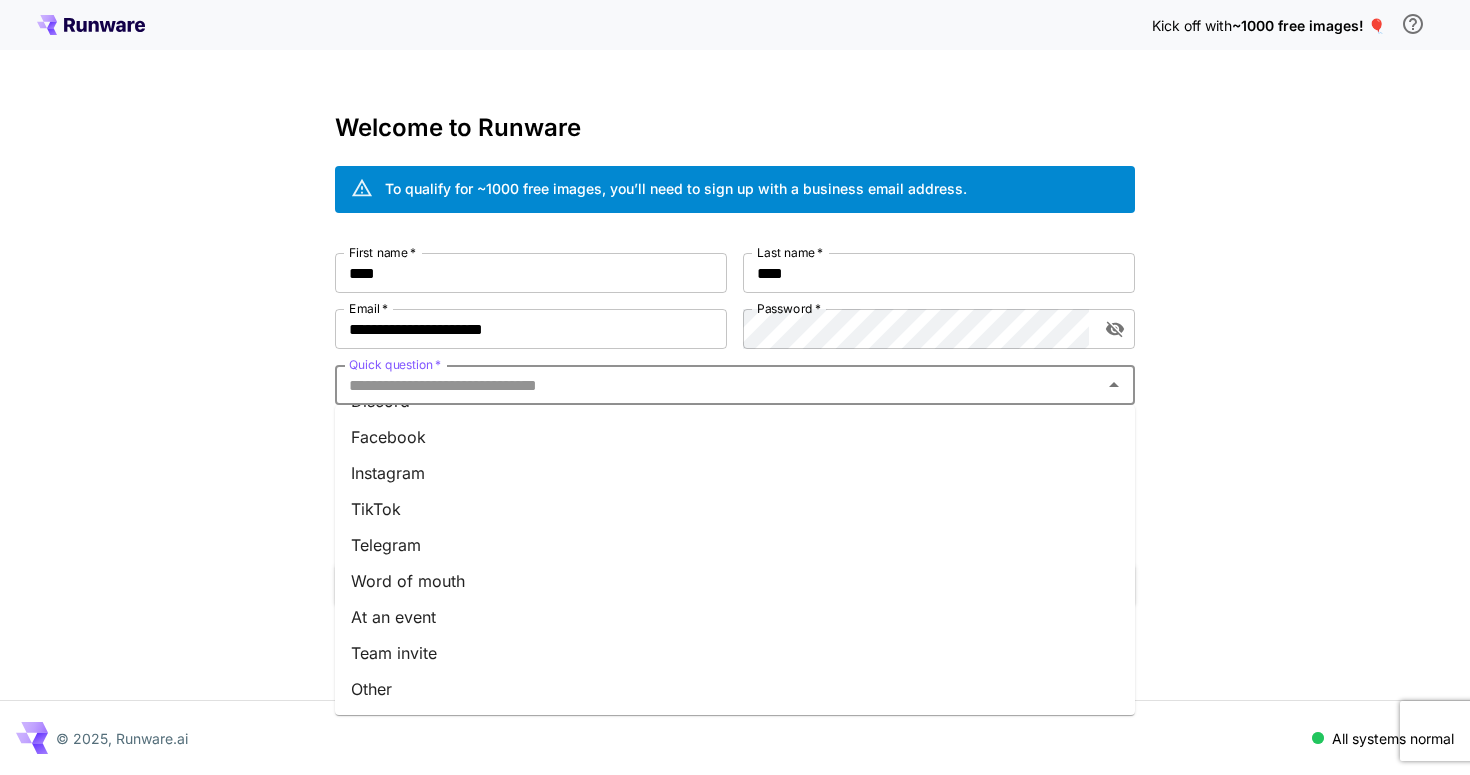 click on "Other" at bounding box center [735, 689] 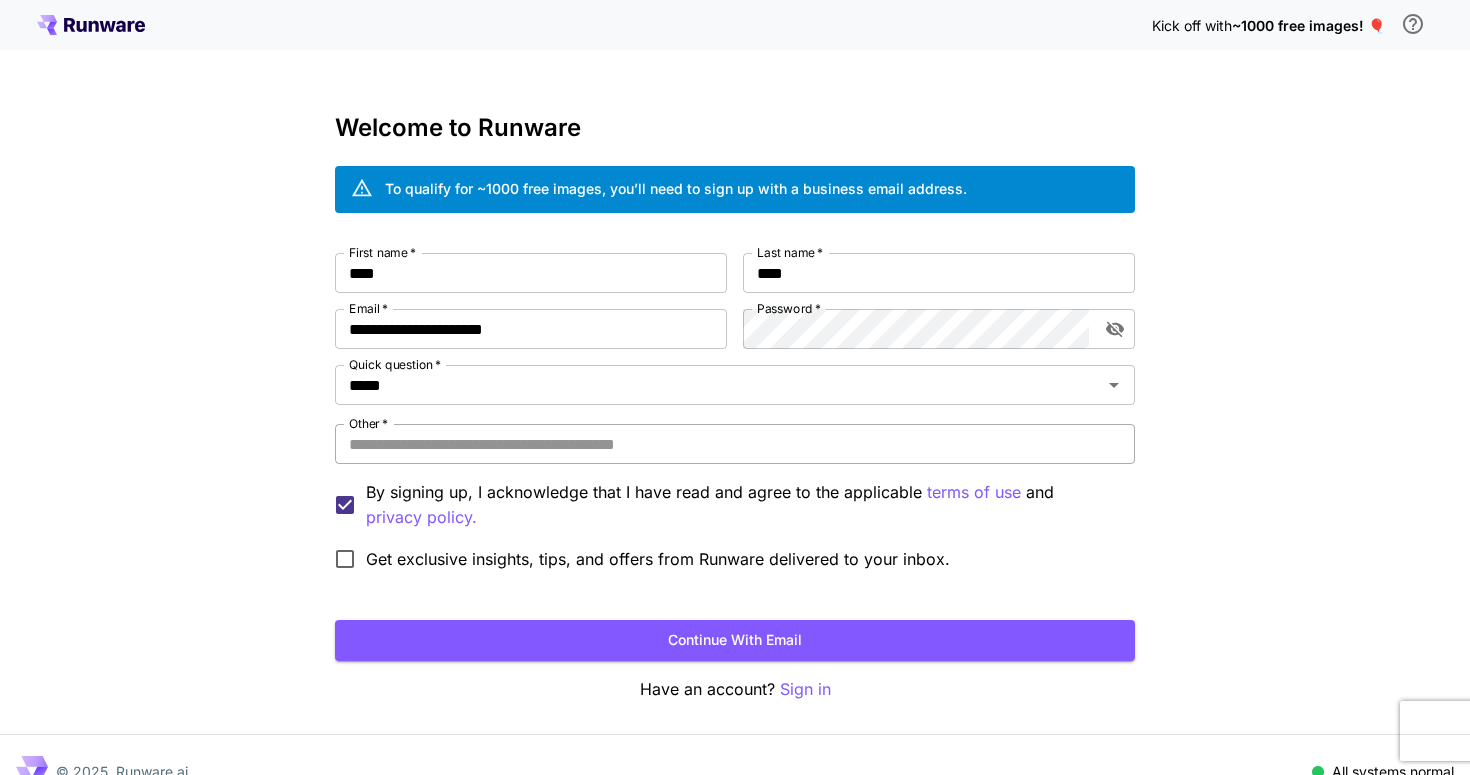 click on "Other   *" at bounding box center (735, 444) 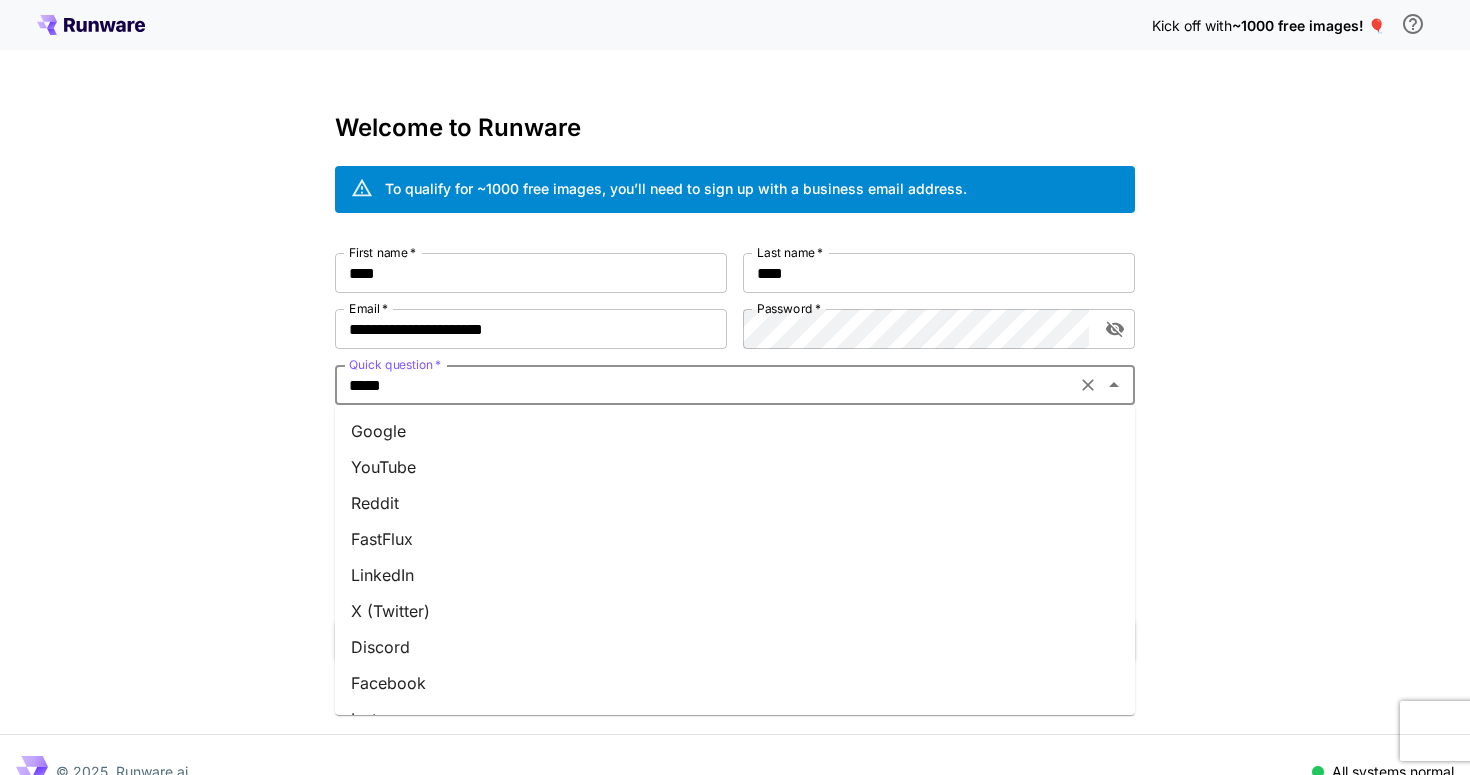click on "*****" at bounding box center [705, 385] 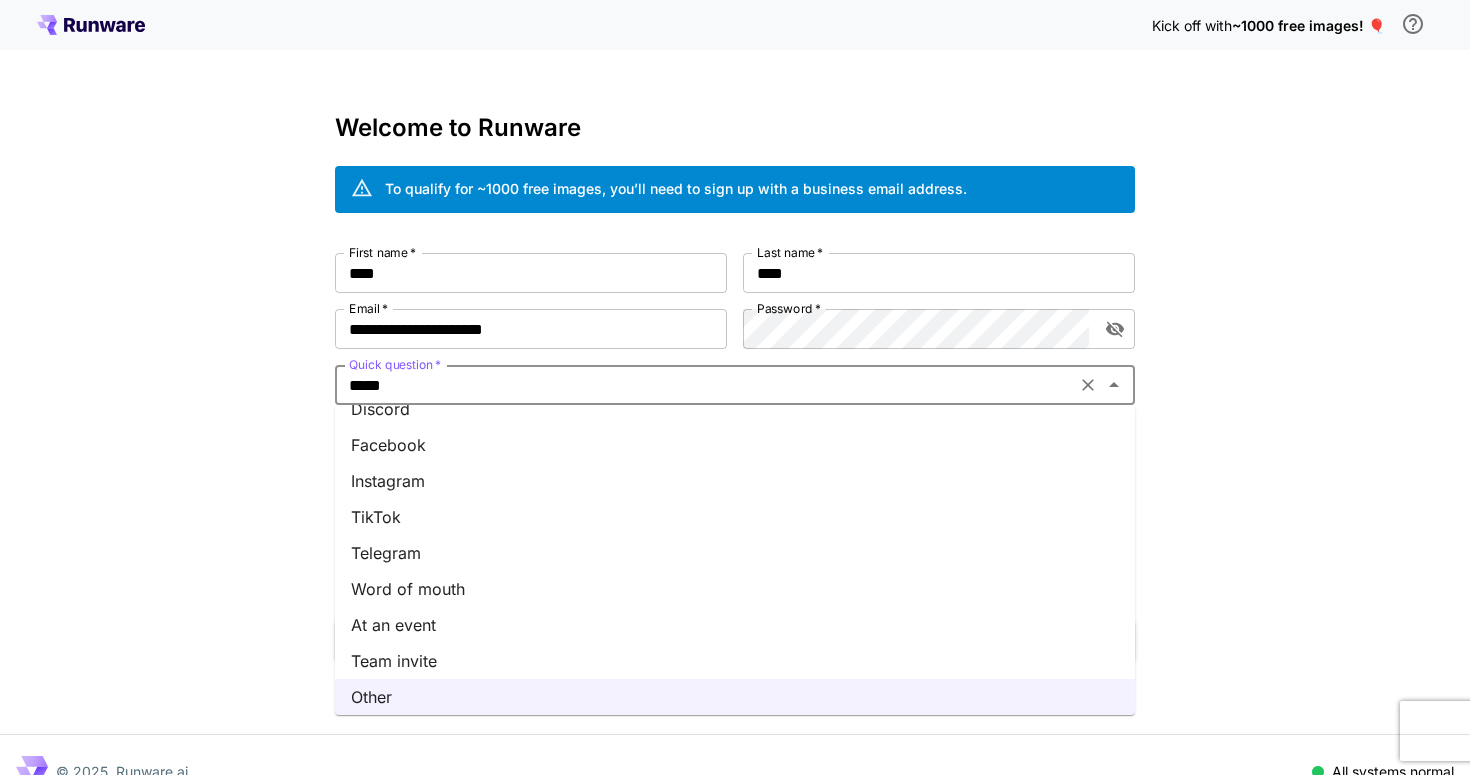 click on "Facebook" at bounding box center (735, 445) 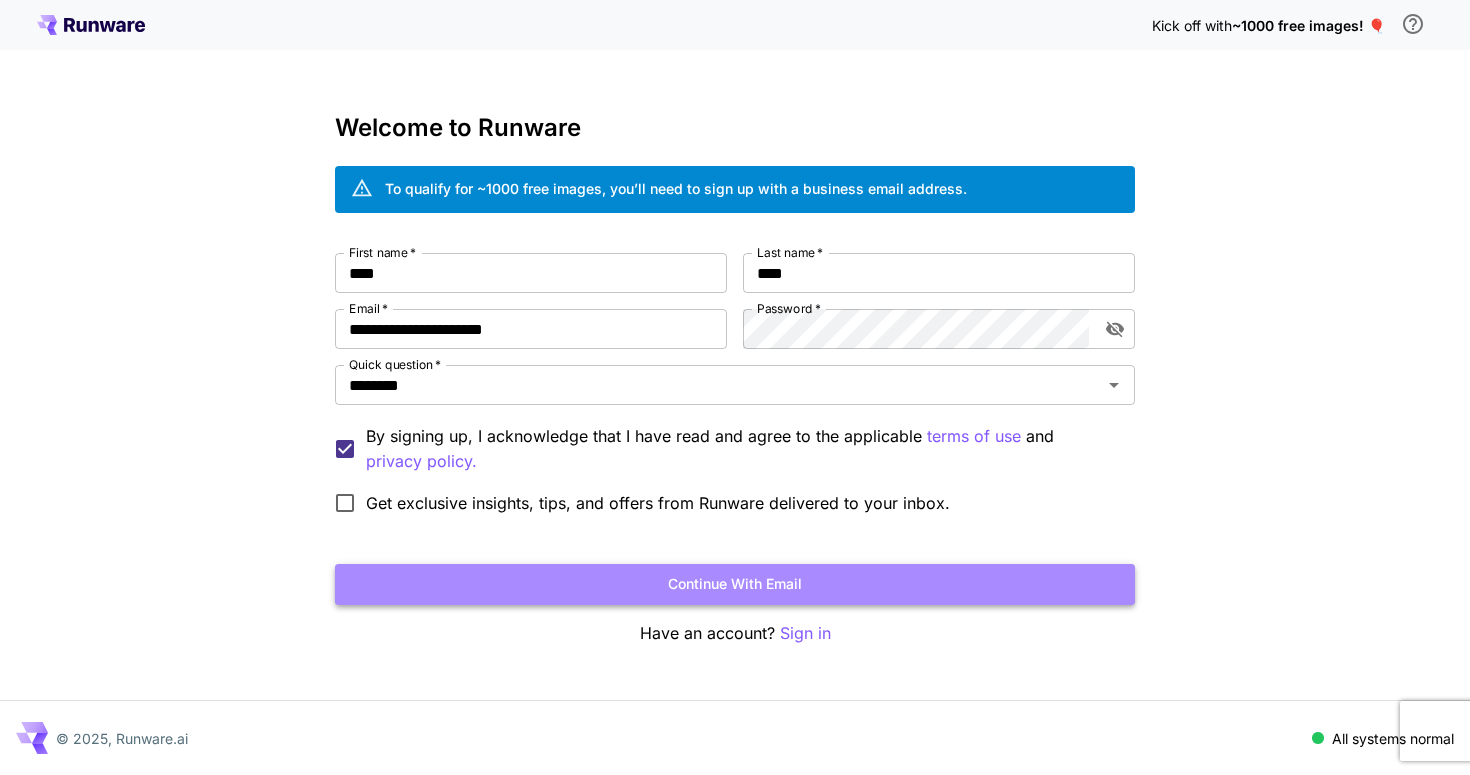 click on "Continue with email" at bounding box center (735, 584) 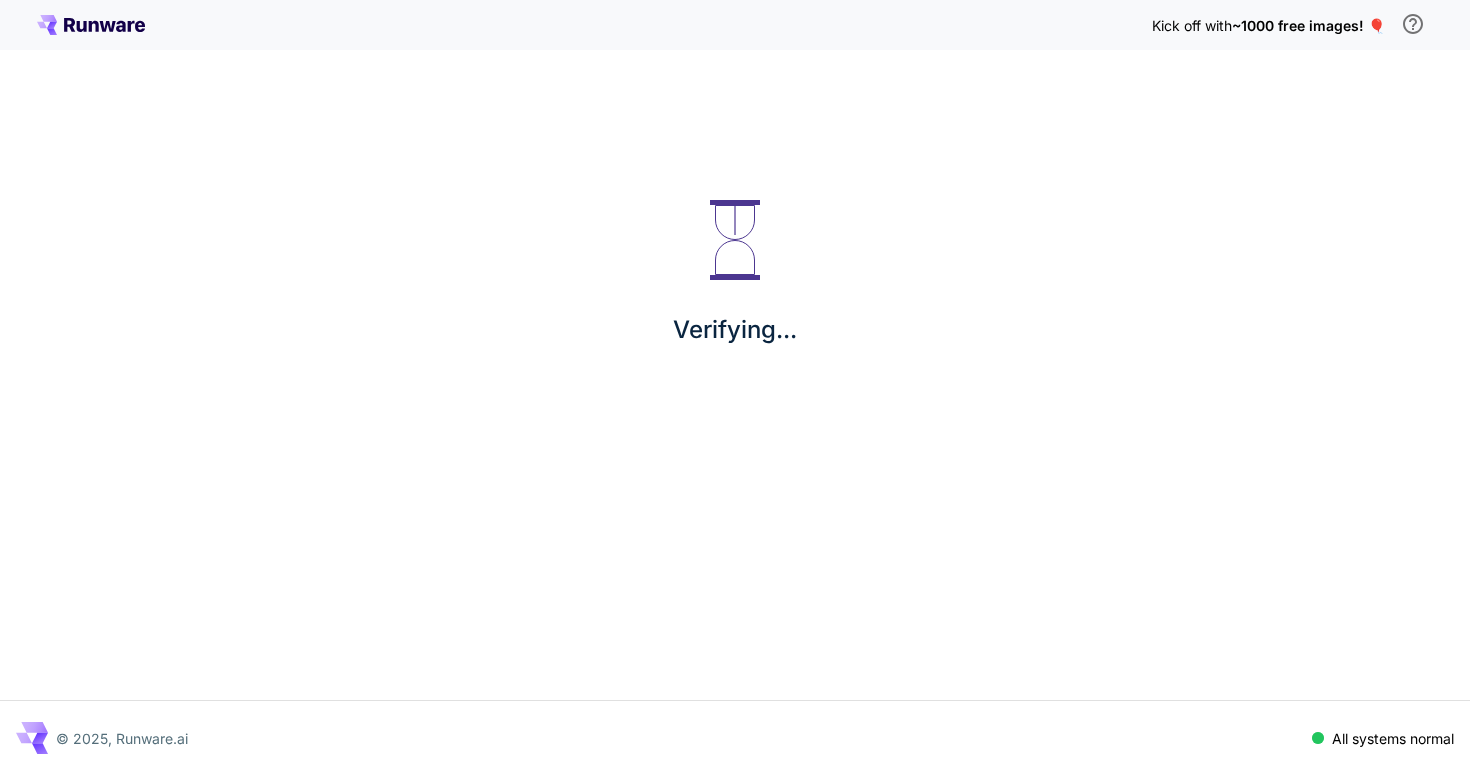 scroll, scrollTop: 0, scrollLeft: 0, axis: both 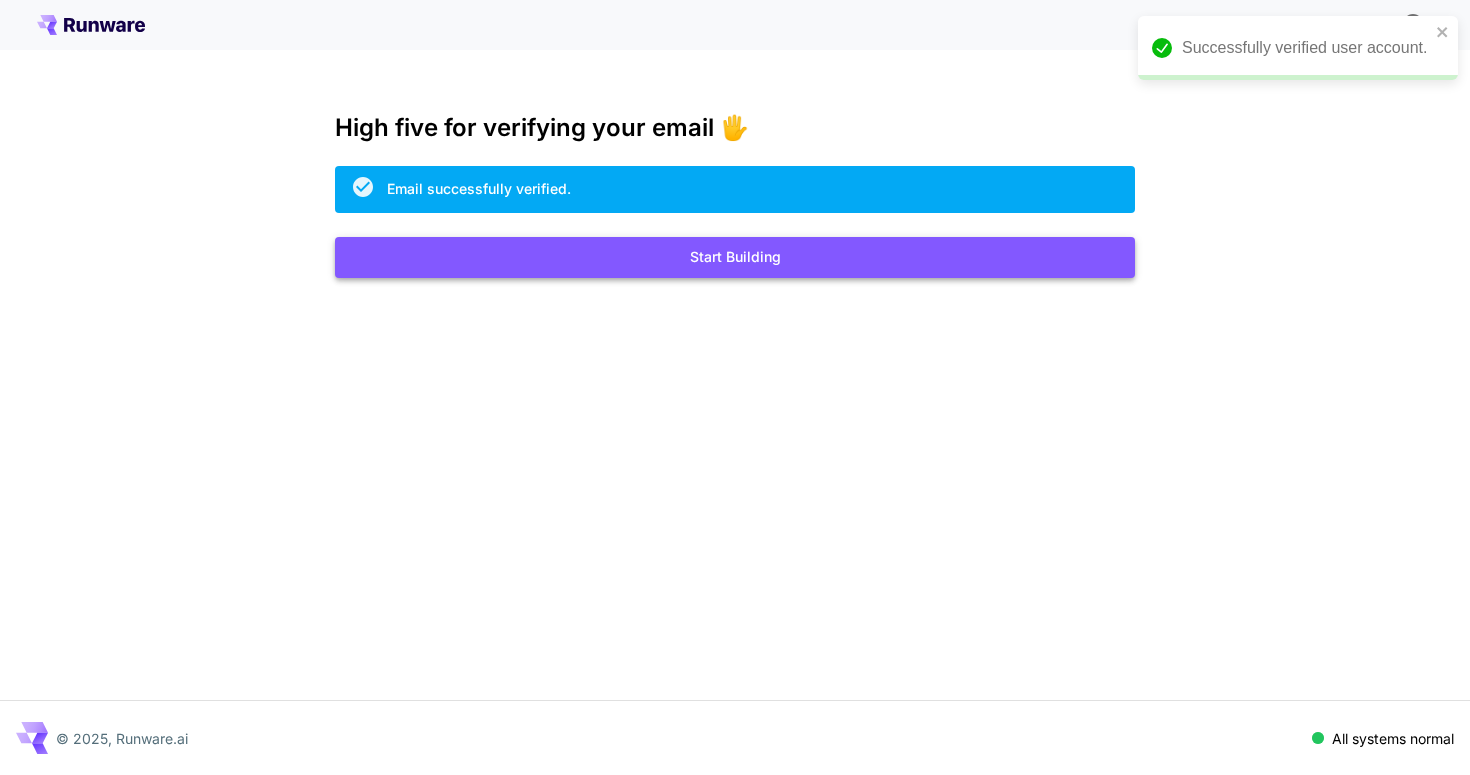 click on "Start Building" at bounding box center (735, 257) 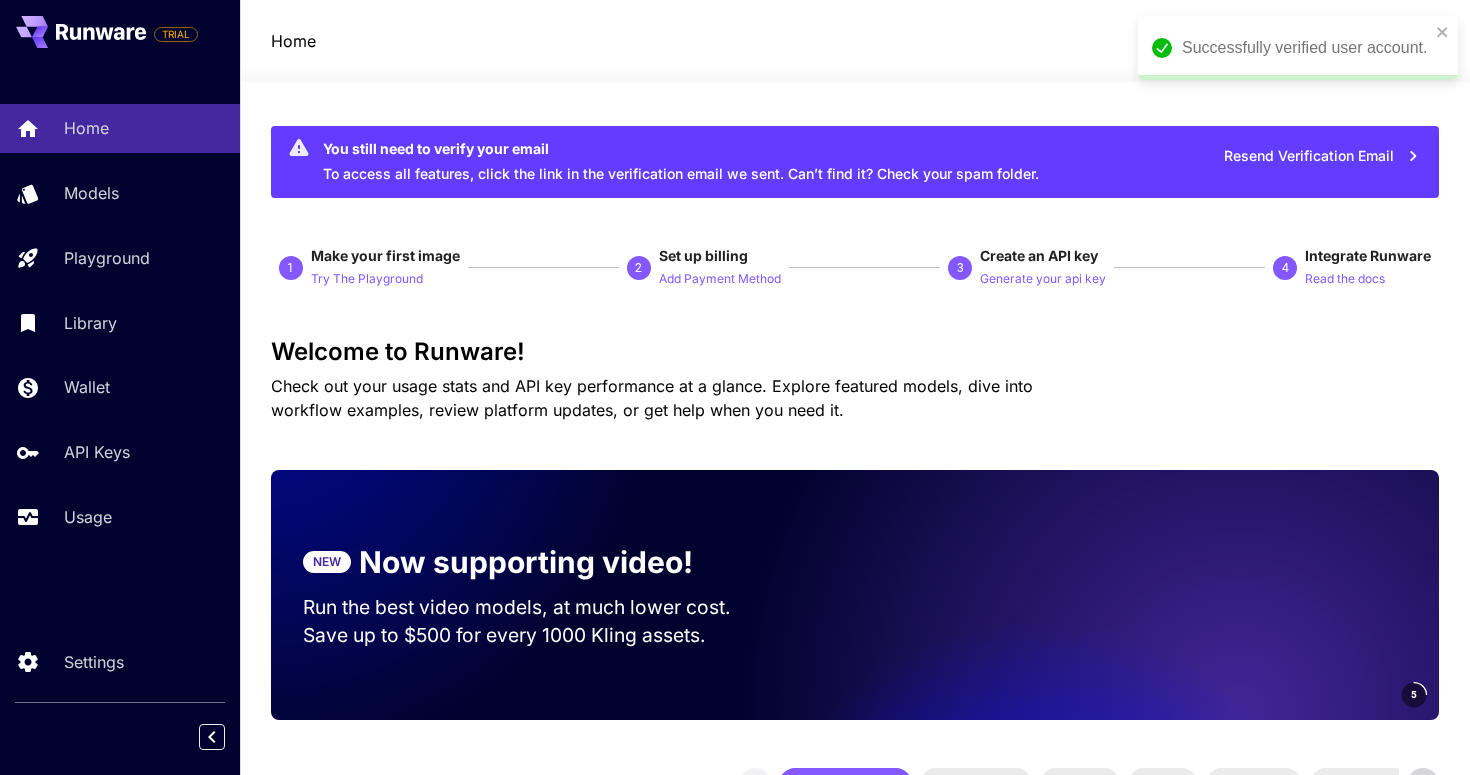 click on "Successfully verified user account." at bounding box center [1291, 48] 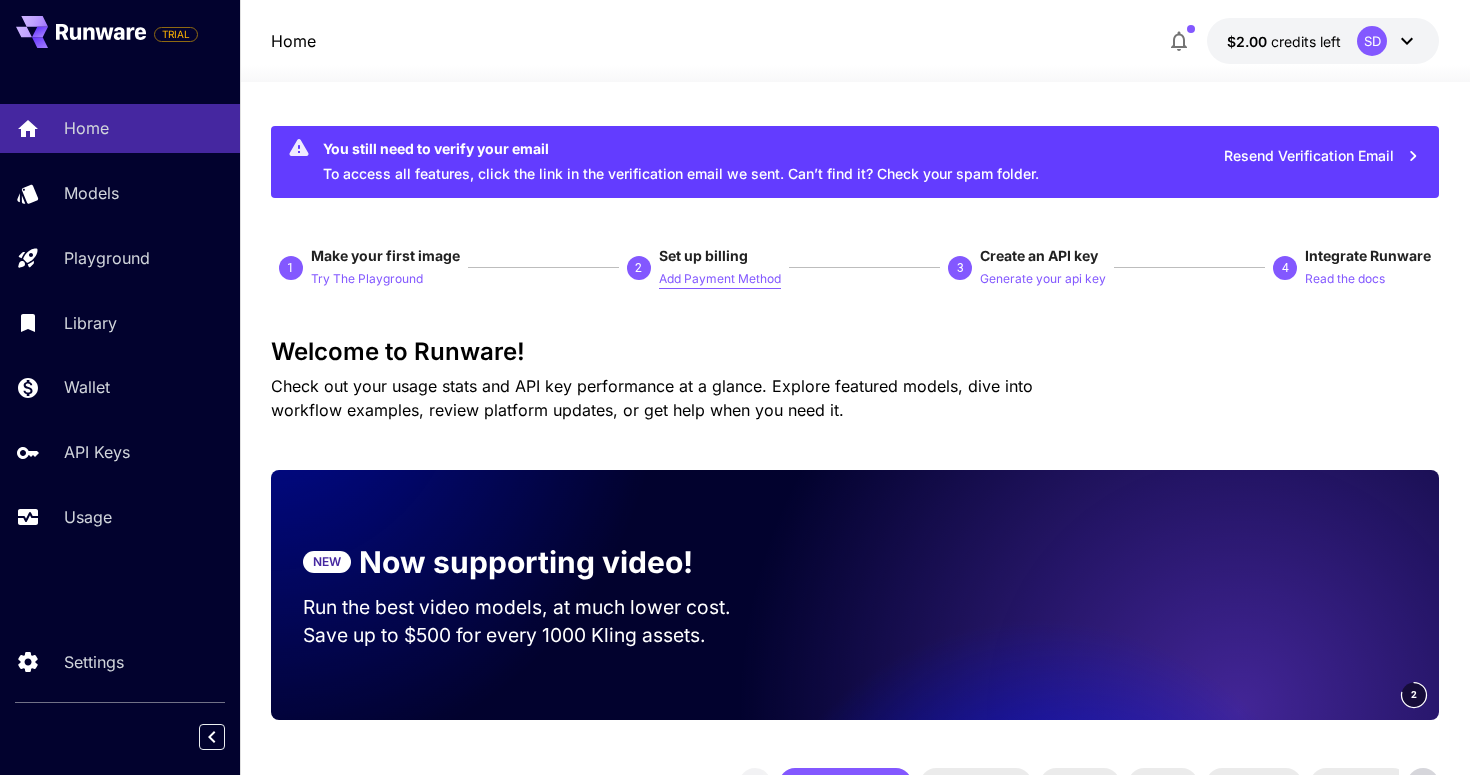 click on "Add Payment Method" at bounding box center (720, 279) 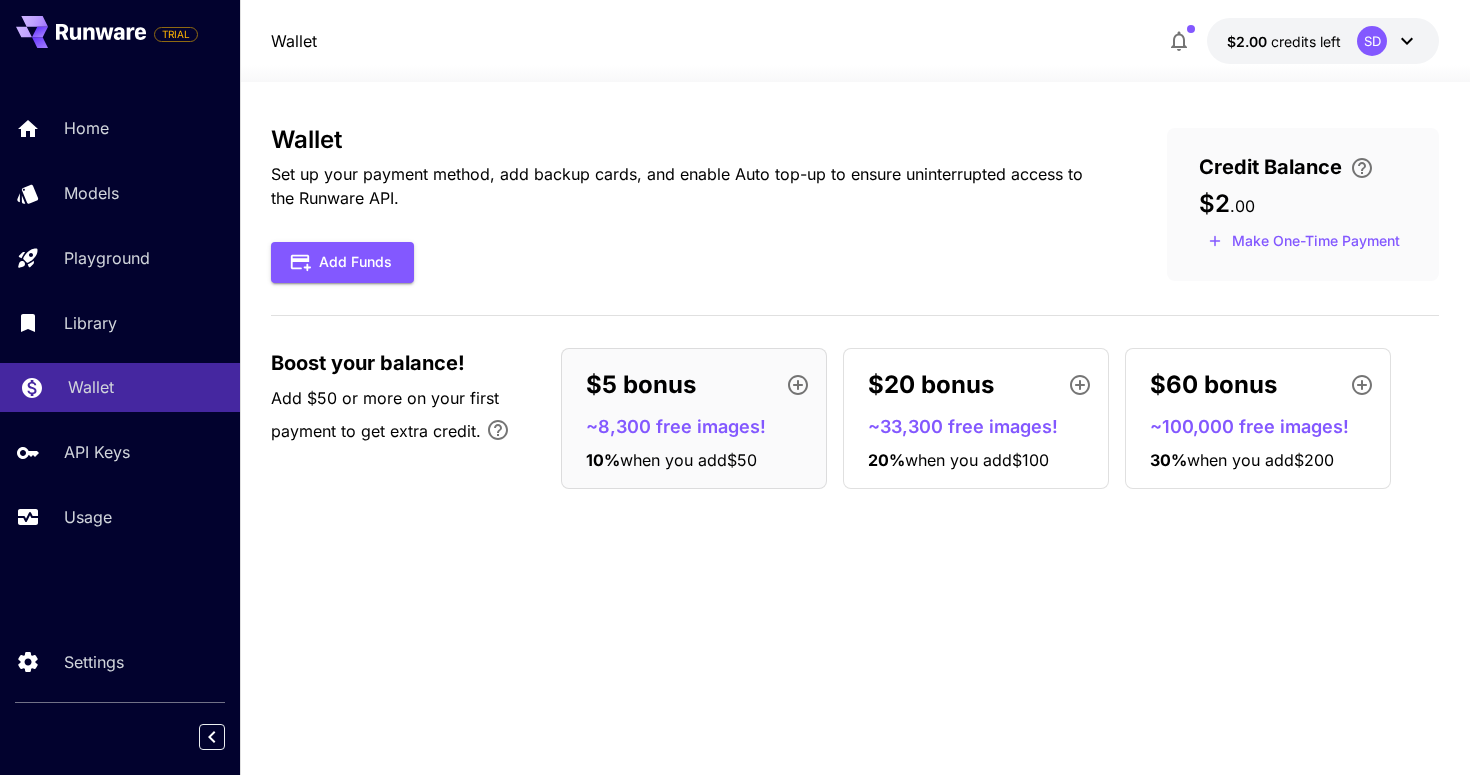 click on "Wallet" at bounding box center [91, 387] 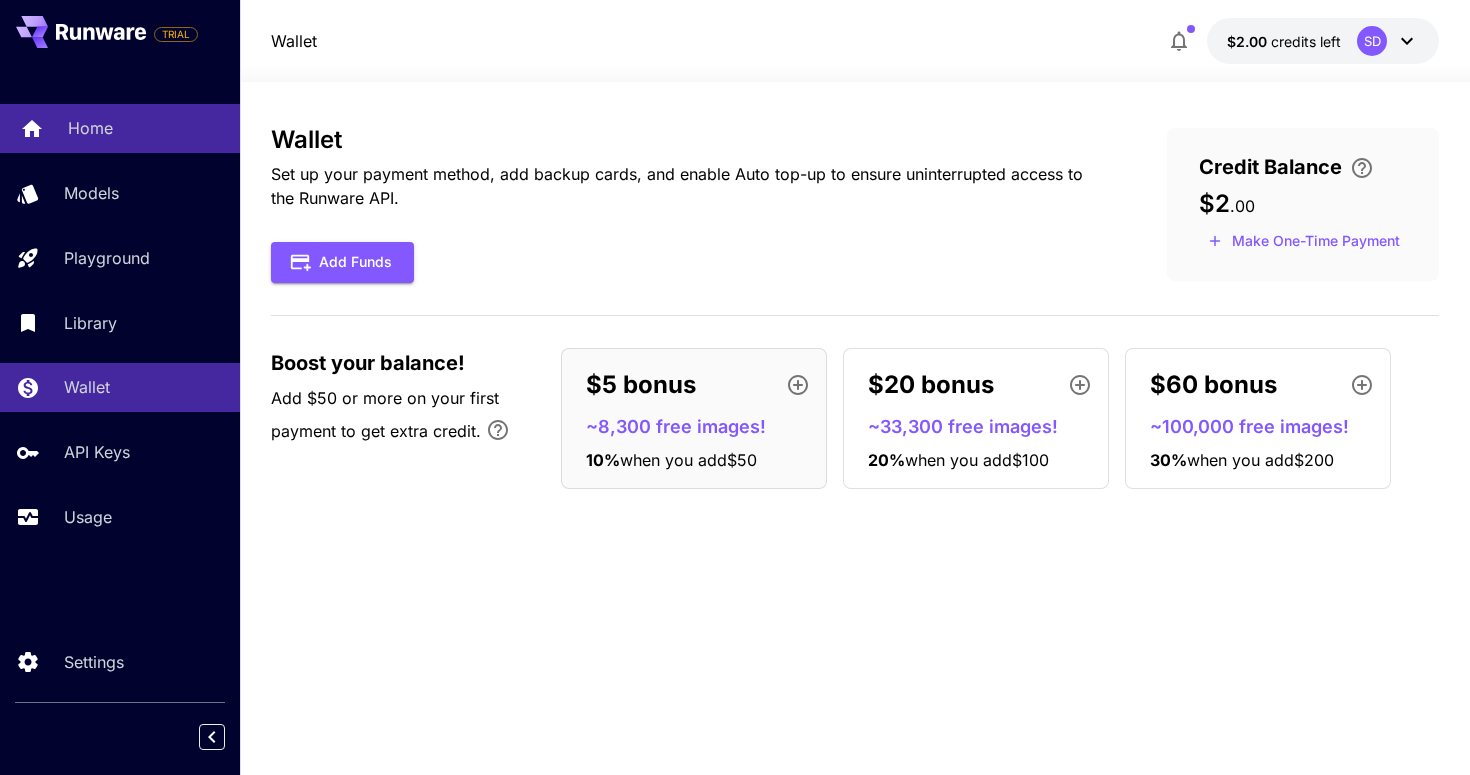 click on "Home" at bounding box center (146, 128) 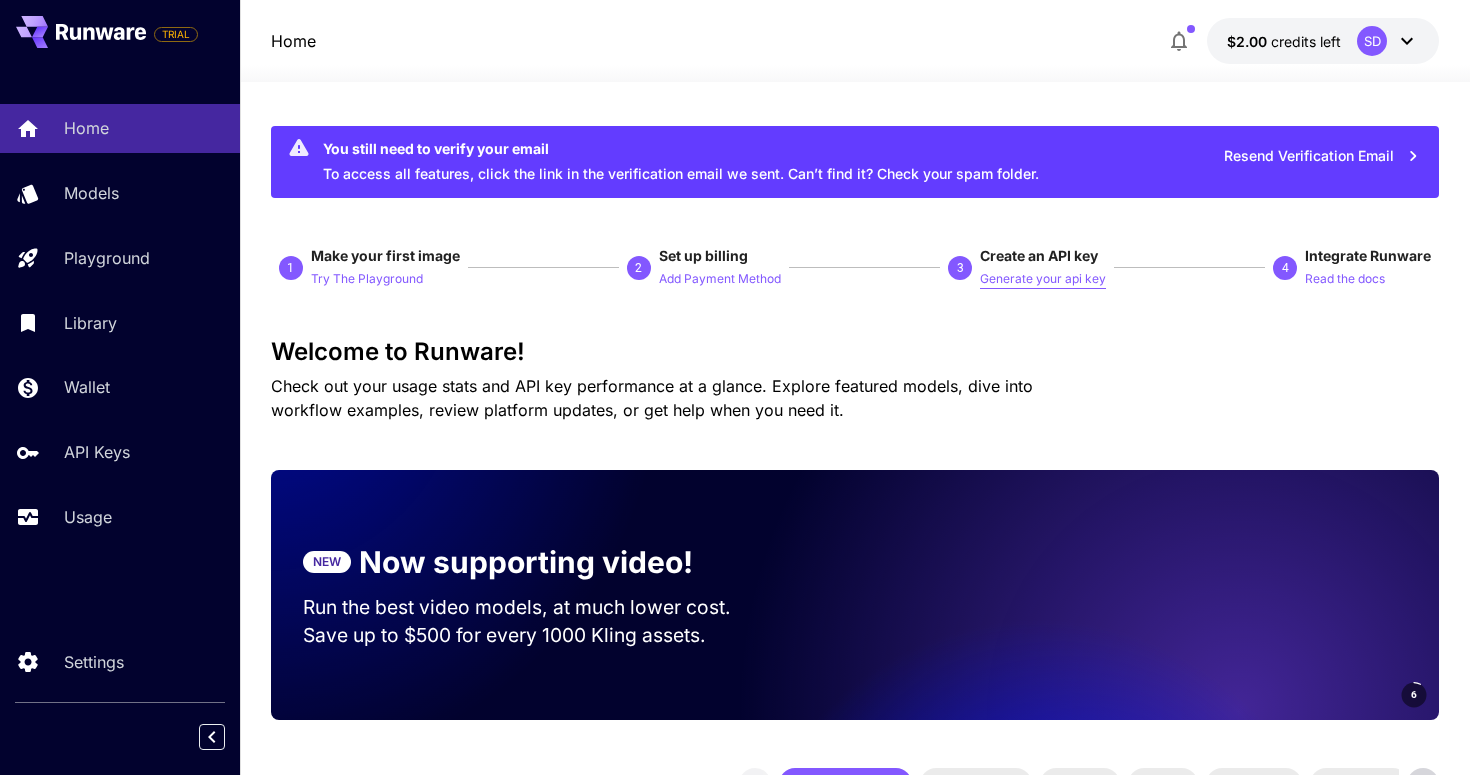 click on "Generate your api key" at bounding box center (1043, 279) 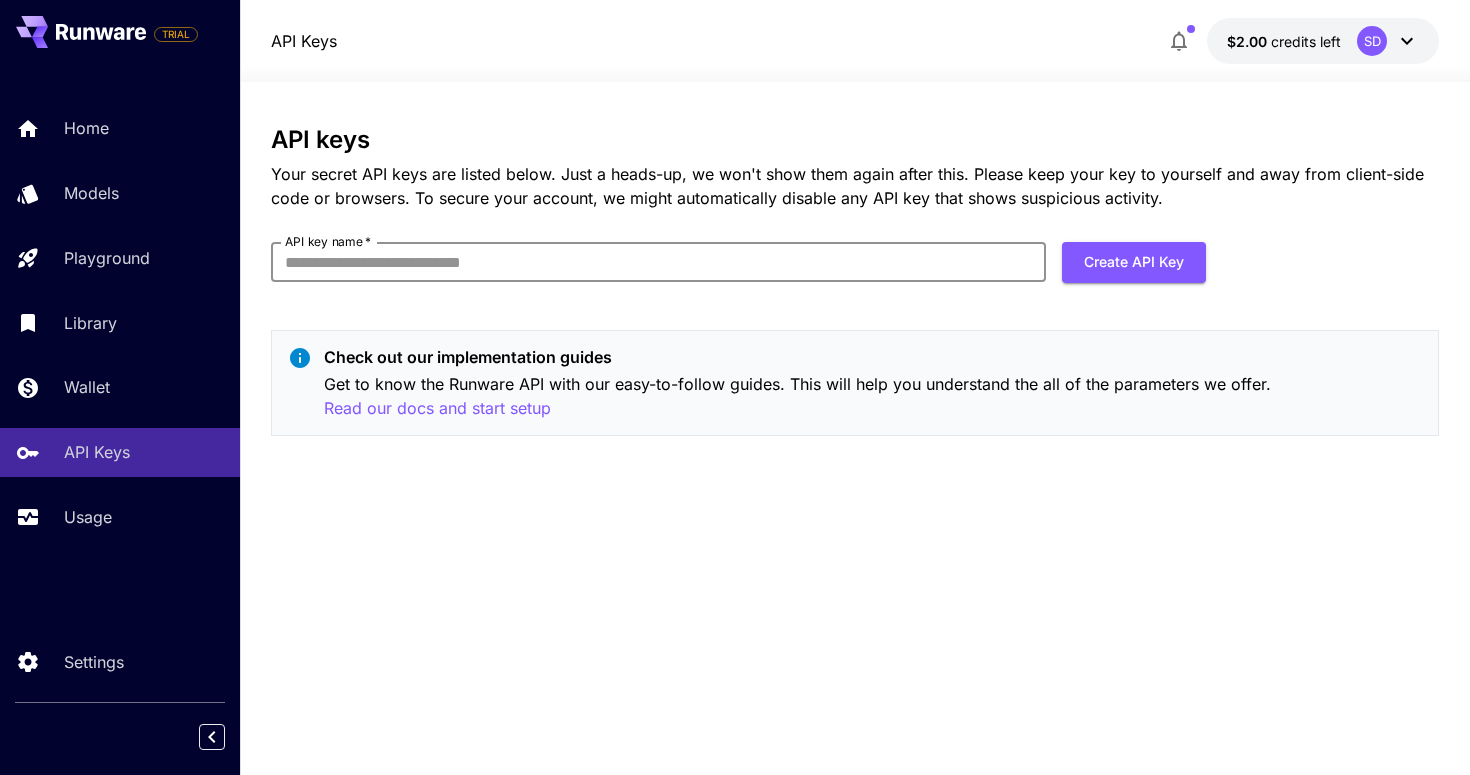 click on "API key name   *" at bounding box center (658, 262) 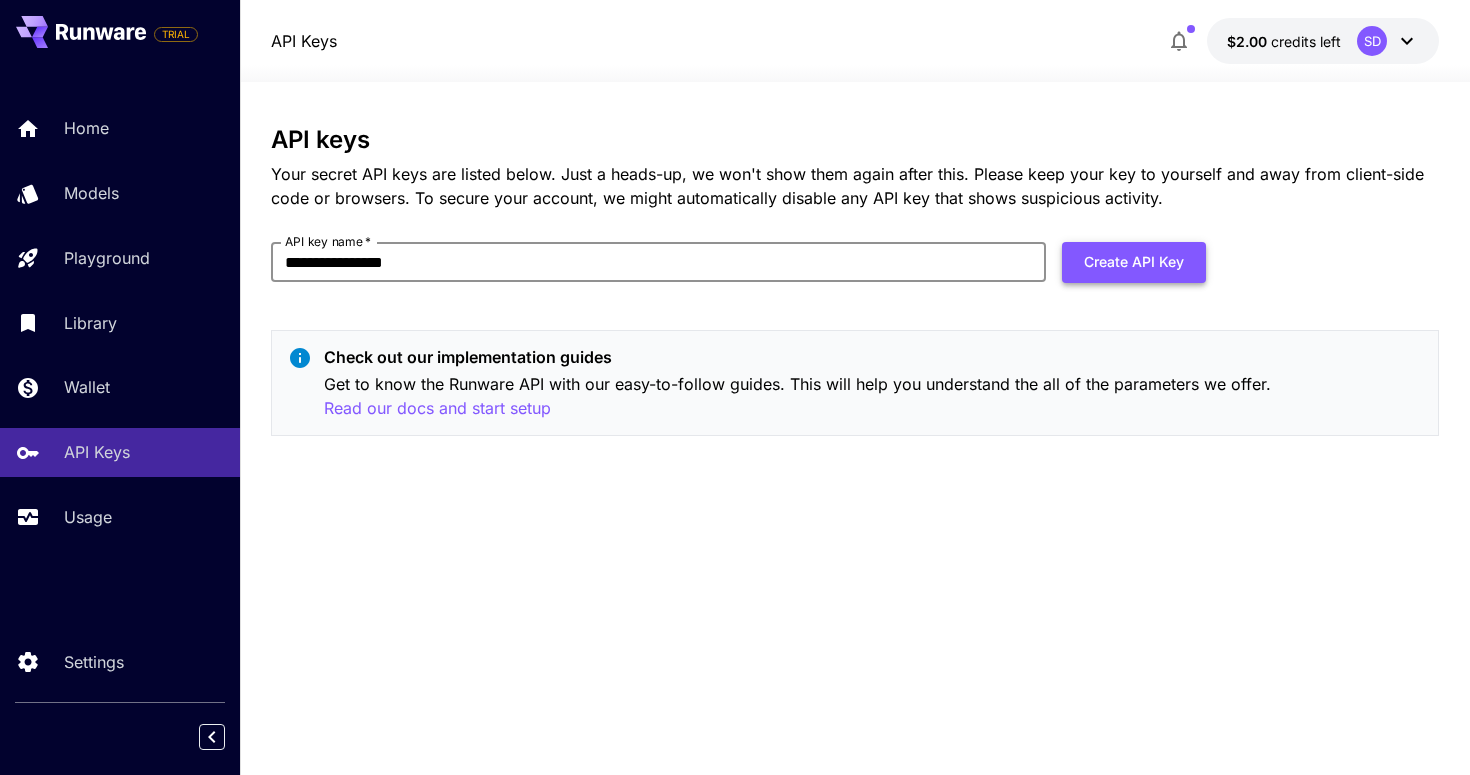 type on "**********" 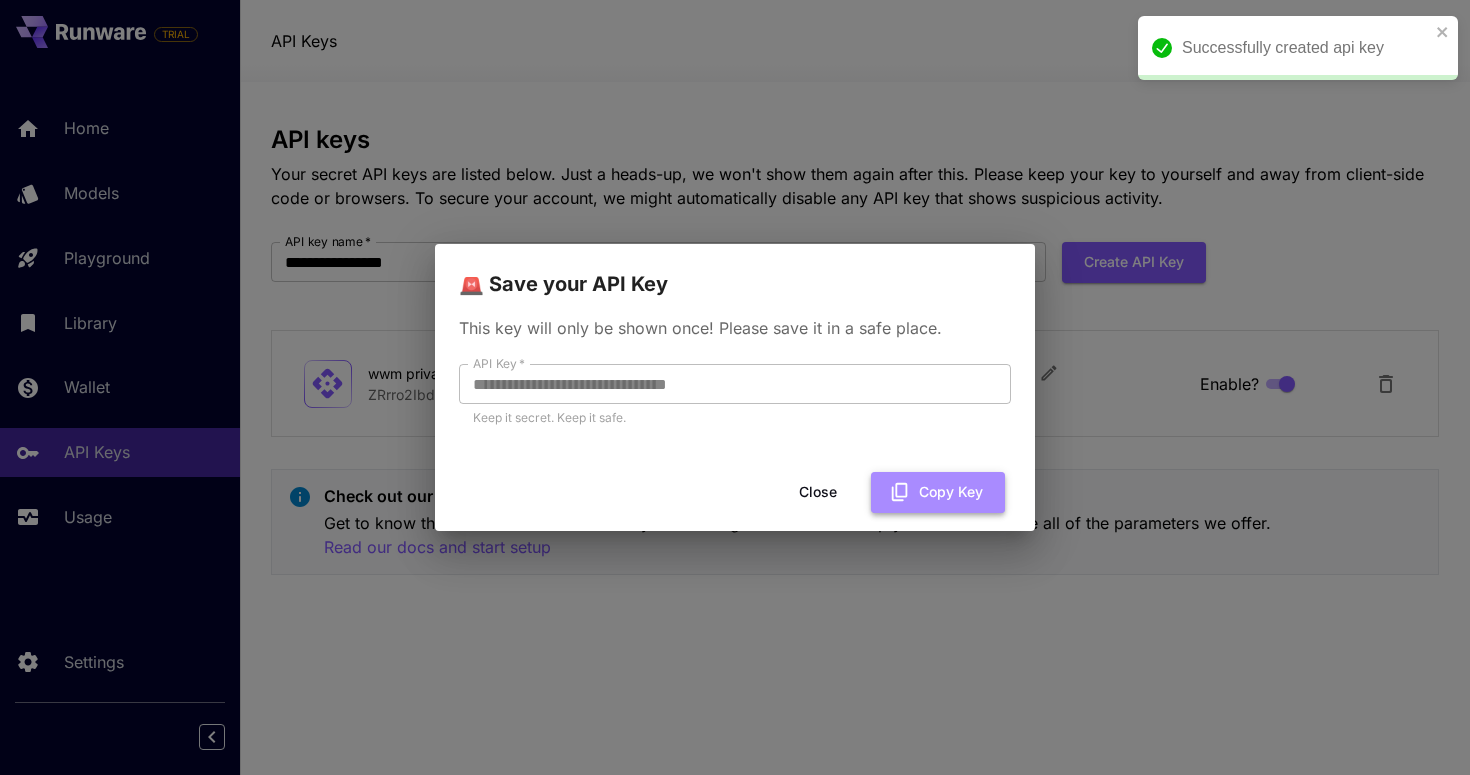 click 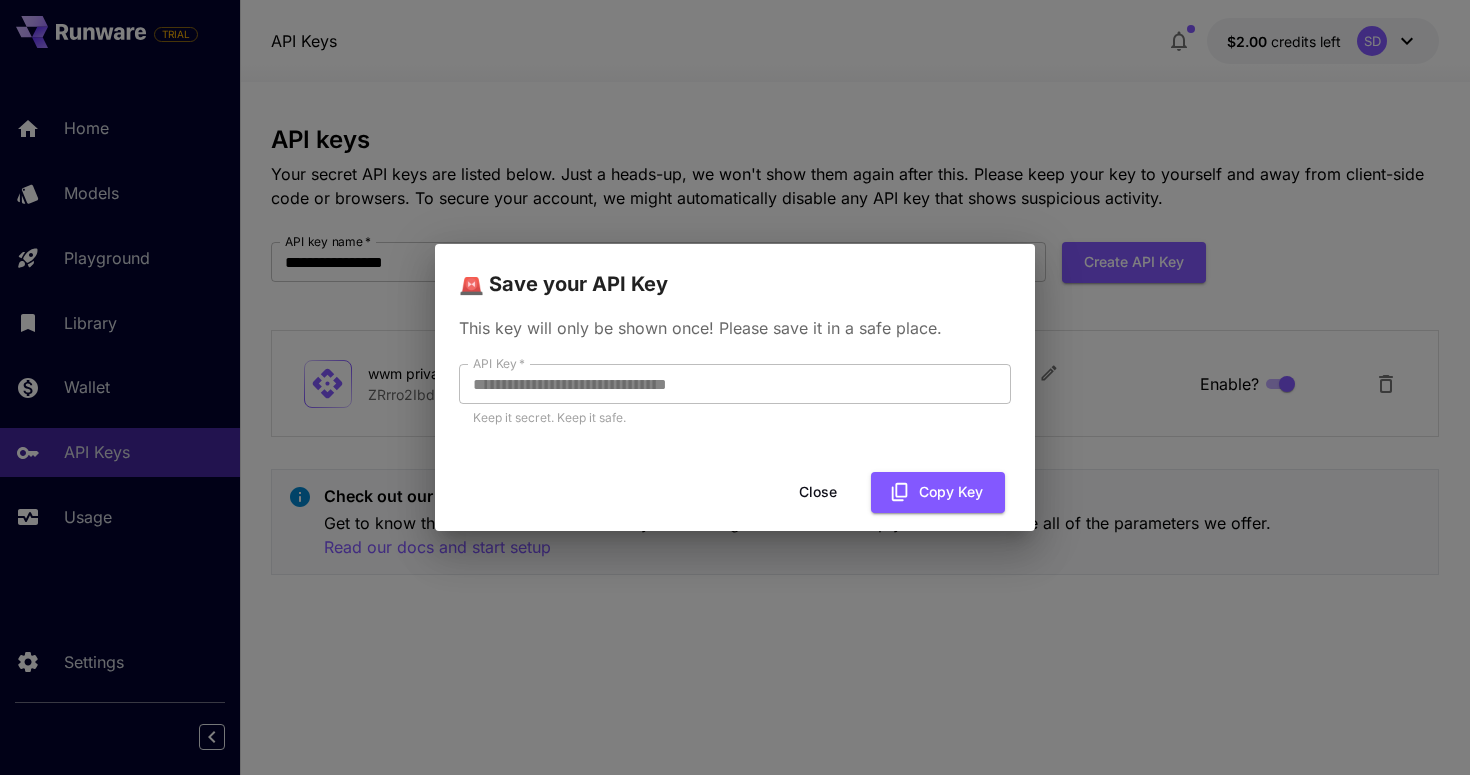 click on "Close" at bounding box center (818, 492) 